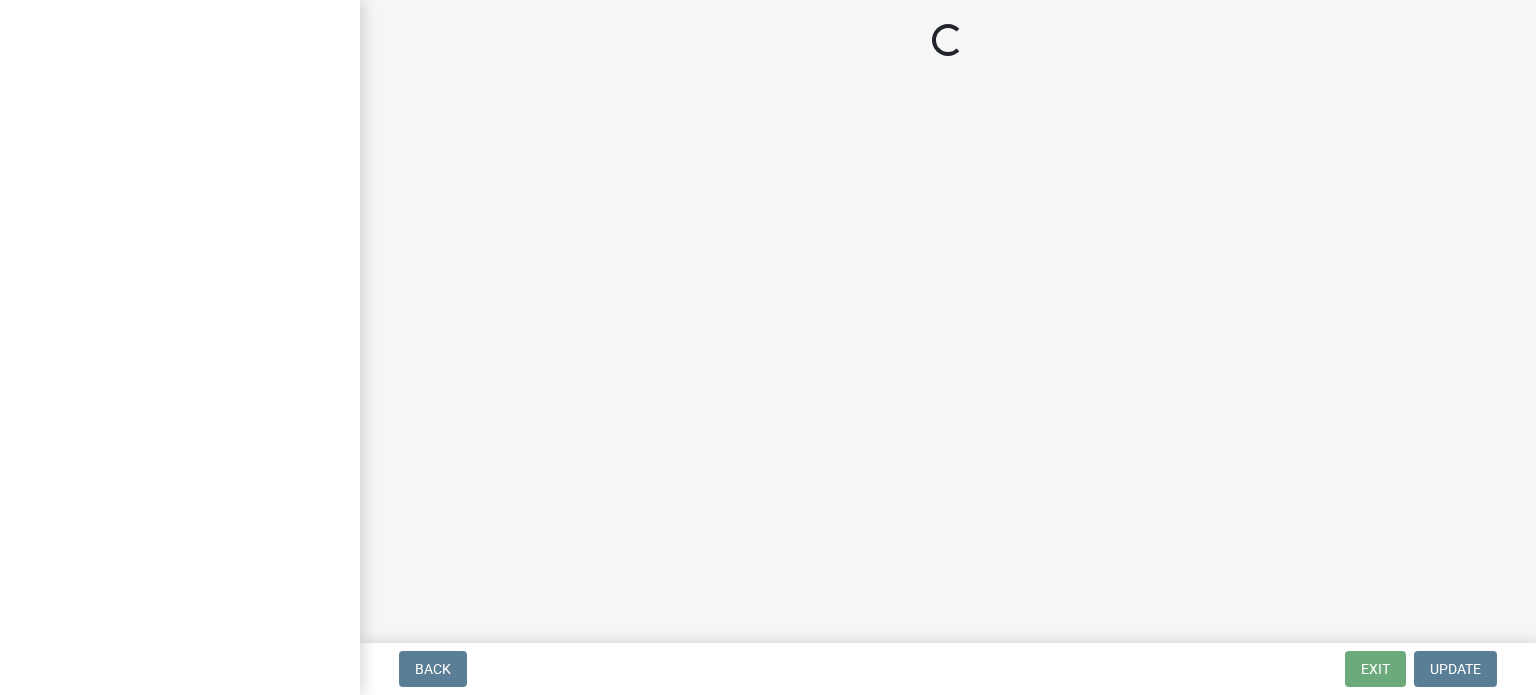 scroll, scrollTop: 0, scrollLeft: 0, axis: both 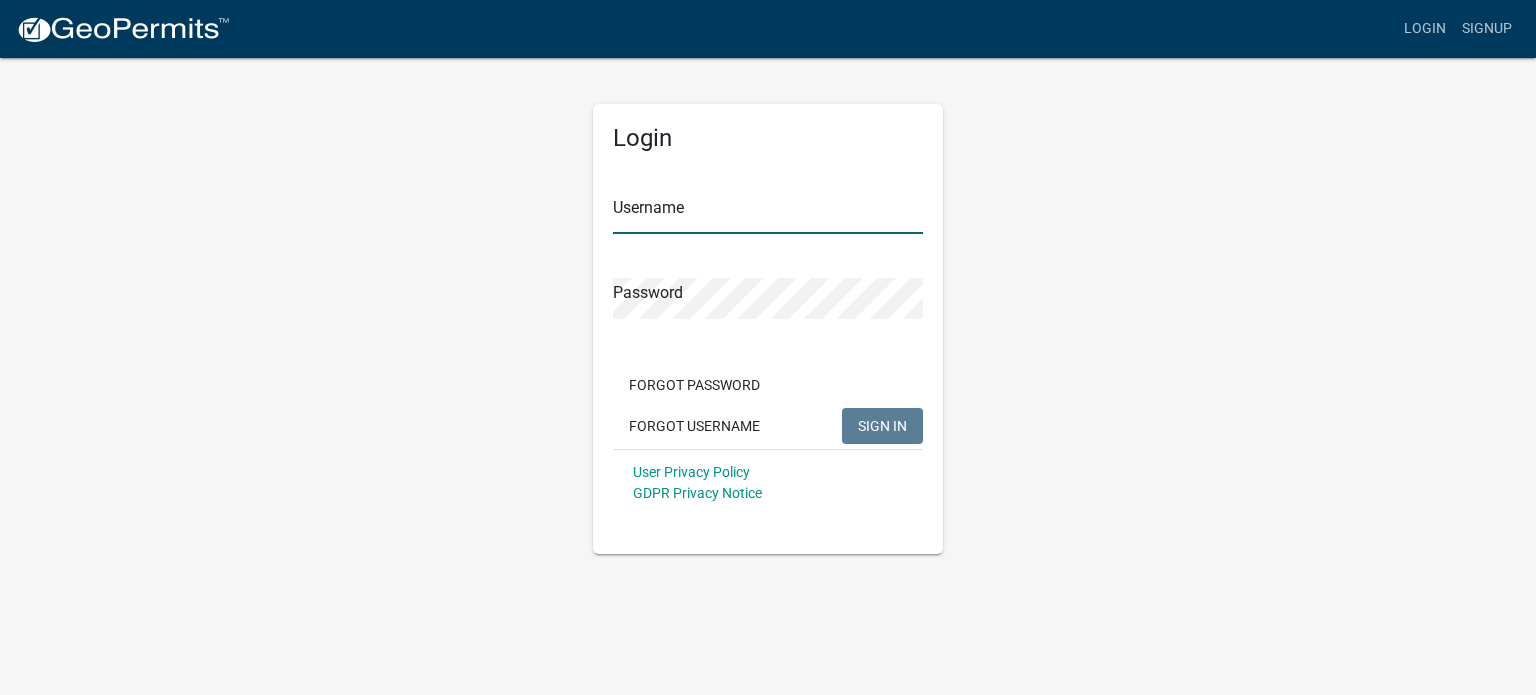 click on "Username" at bounding box center (768, 213) 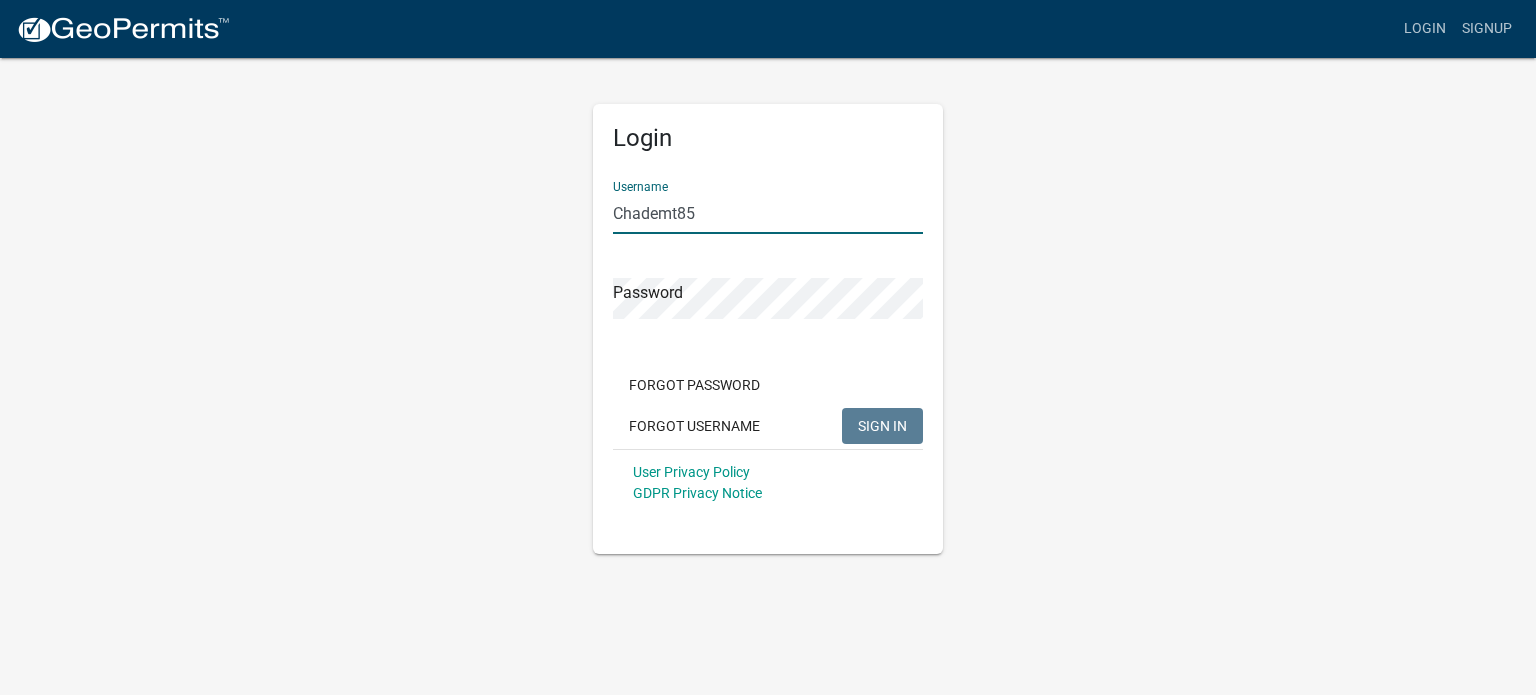 type on "Chademt85" 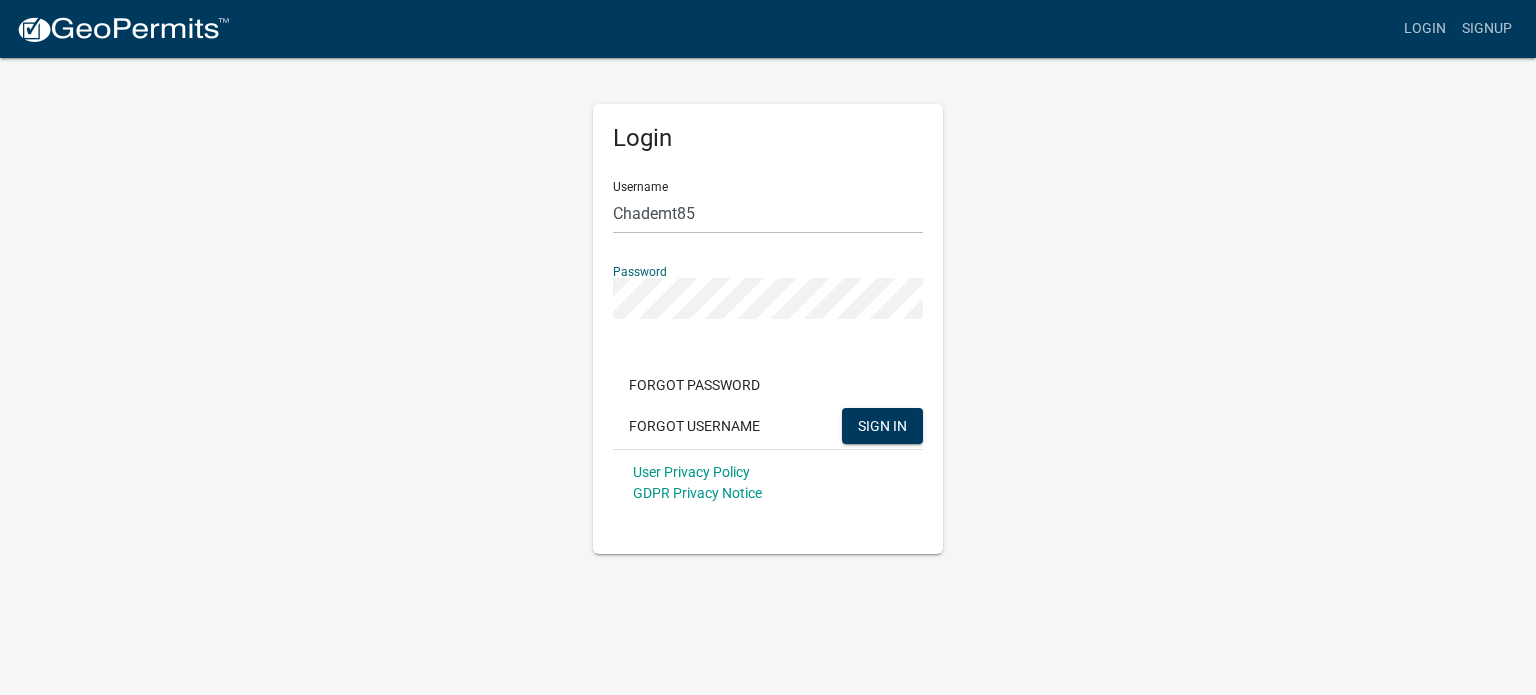 click on "SIGN IN" 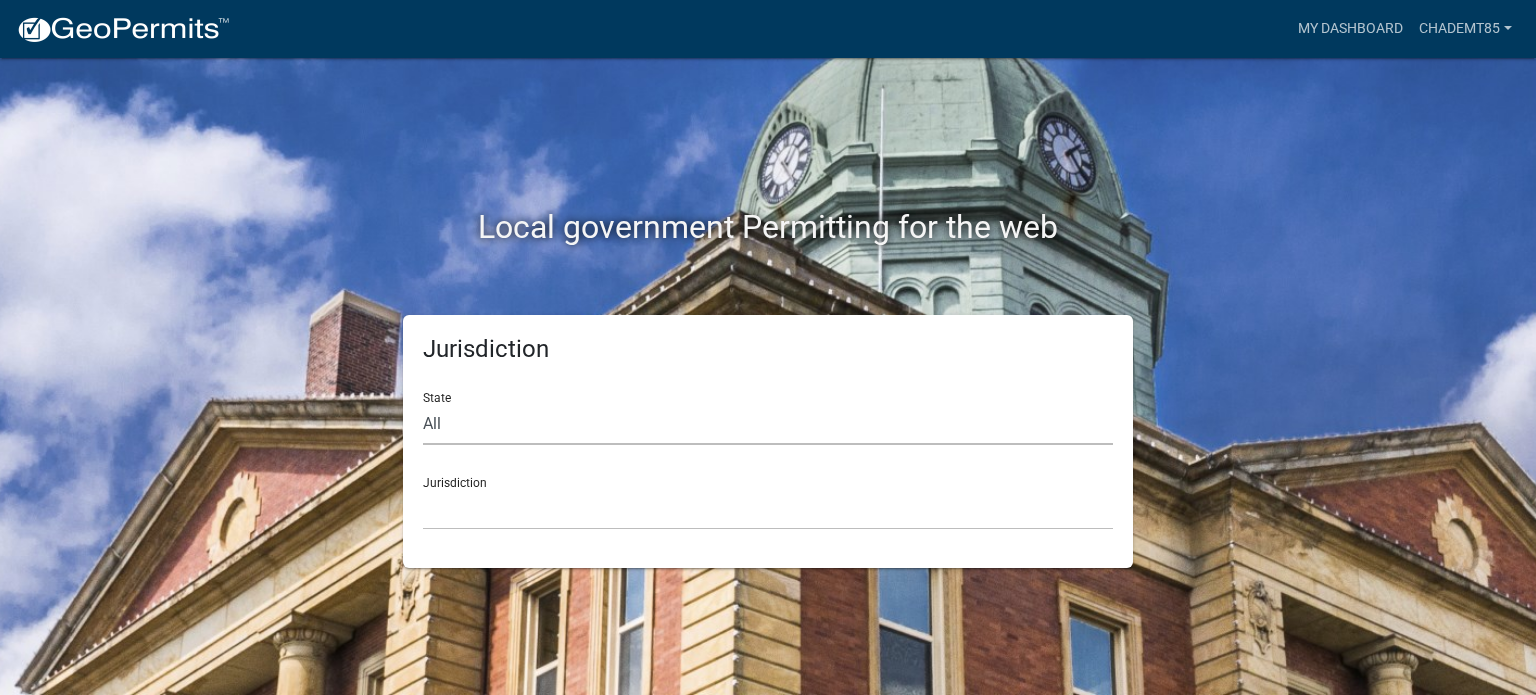 click on "All  Colorado   Georgia   Indiana   Iowa   Kansas   Minnesota   Ohio   South Carolina   Wisconsin" 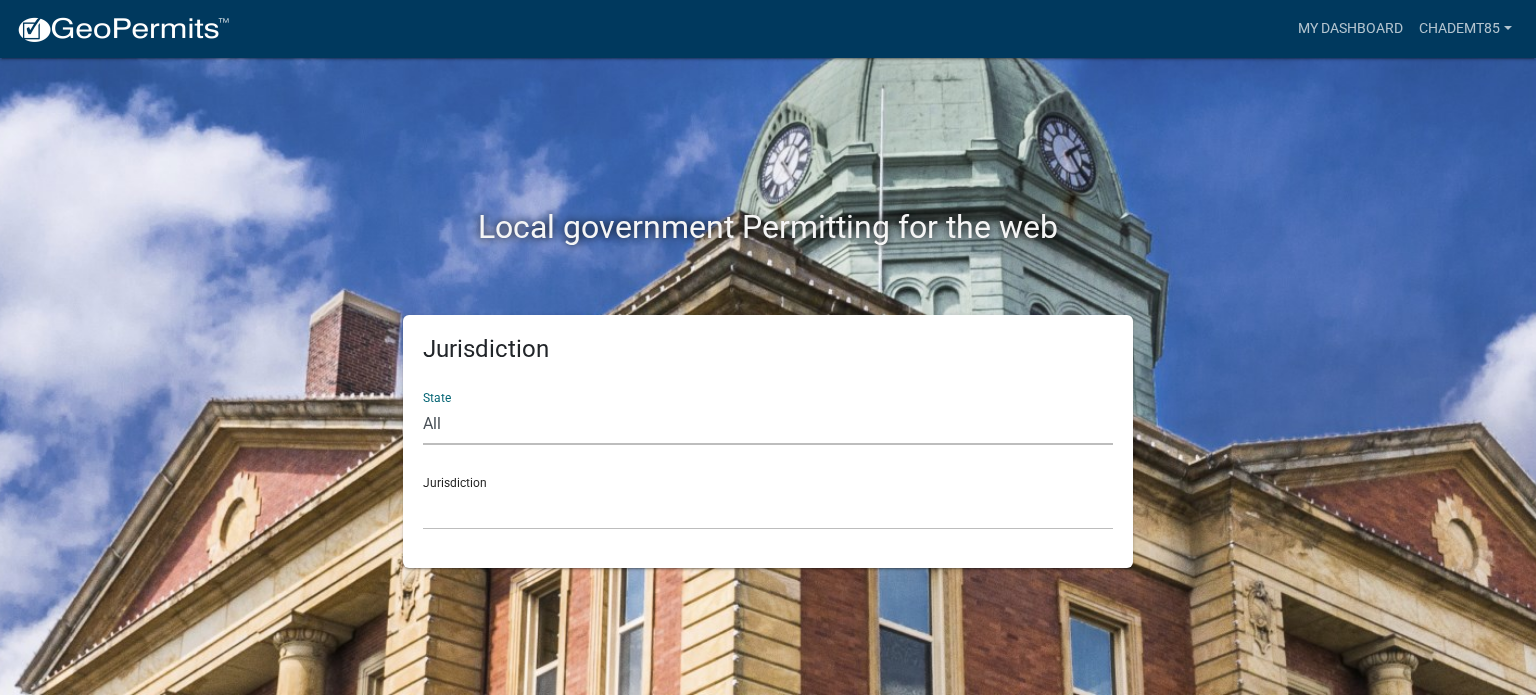 select on "Indiana" 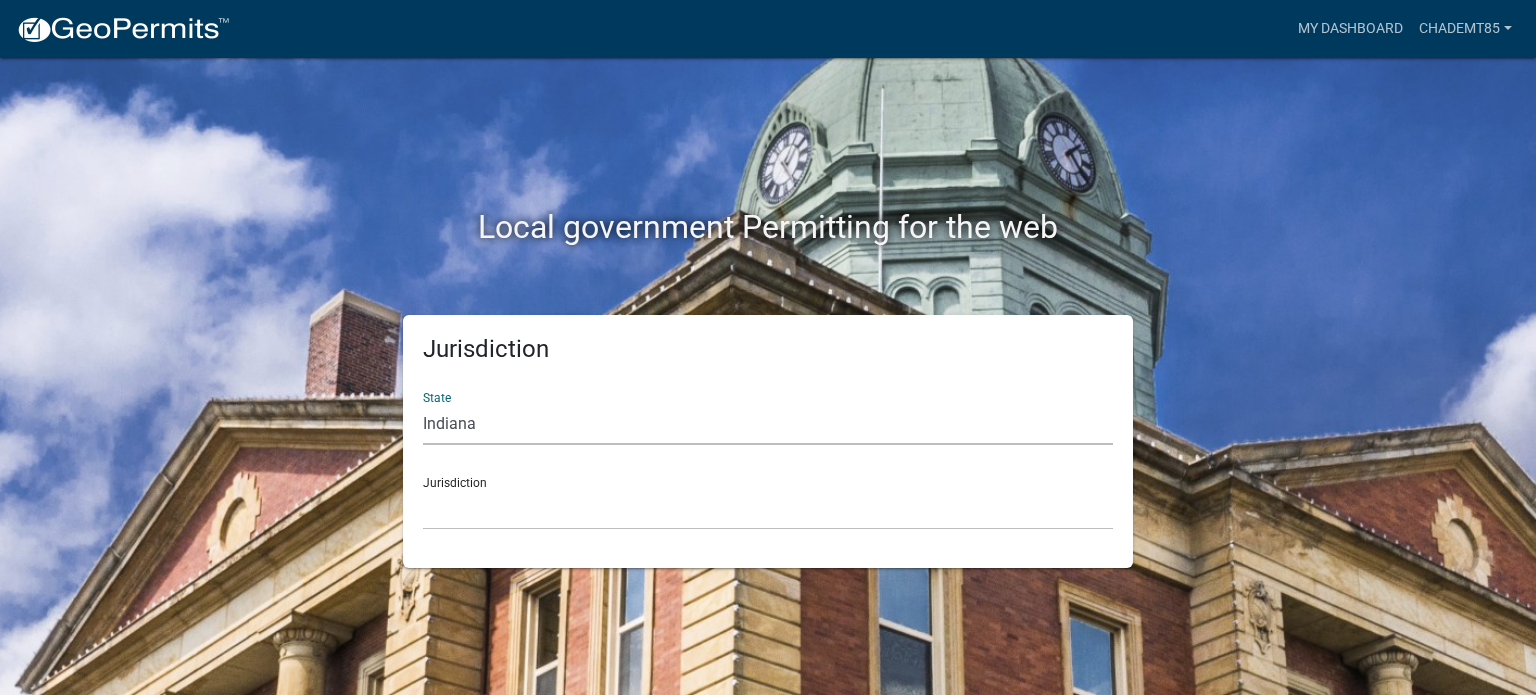 click on "All  Colorado   Georgia   Indiana   Iowa   Kansas   Minnesota   Ohio   South Carolina   Wisconsin" 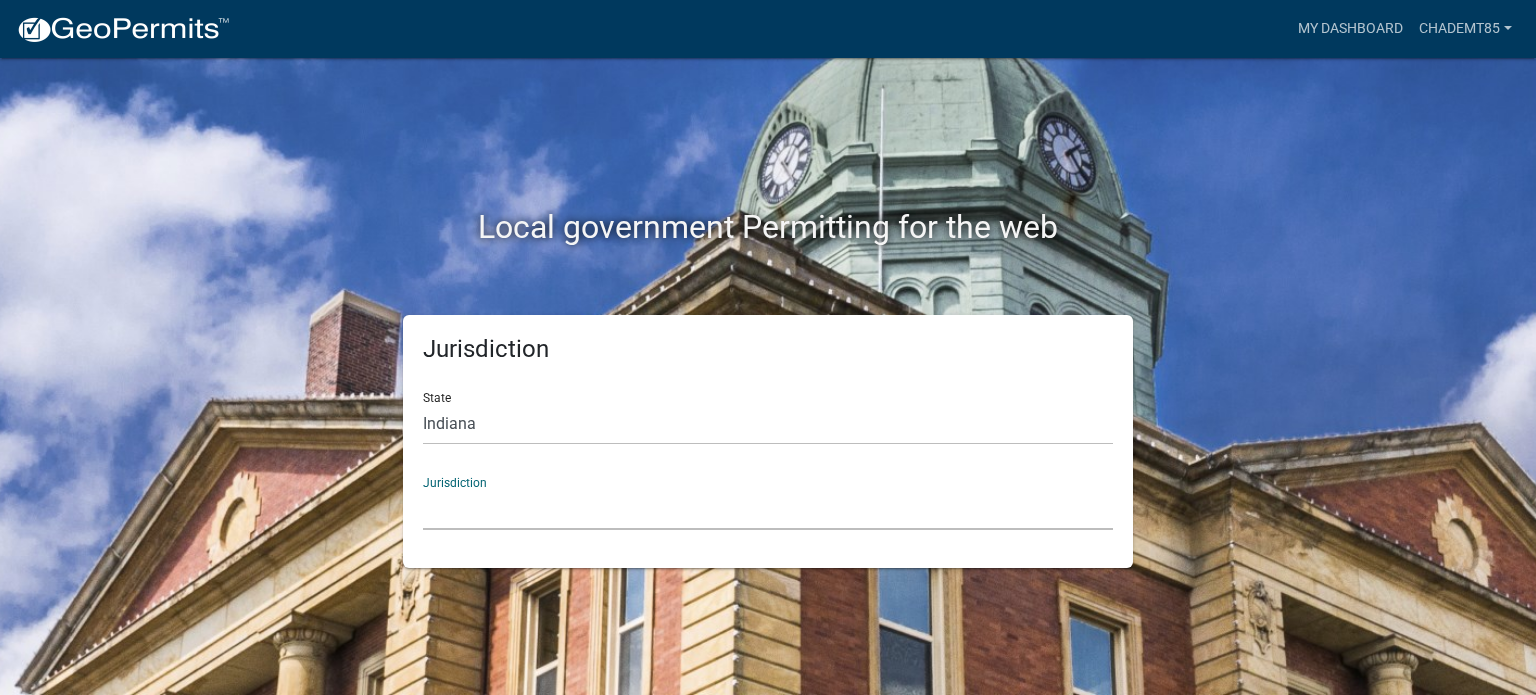 click on "City of Charlestown, Indiana City of Jeffersonville, Indiana City of Logansport, Indiana Decatur County, Indiana Grant County, Indiana Howard County, Indiana Huntington County, Indiana Jasper County, Indiana Kosciusko County, Indiana La Porte County, Indiana Miami County, Indiana Montgomery County, Indiana Morgan County, Indiana Newton County, Indiana Porter County, Indiana River Ridge Development Authority, Indiana Tippecanoe County, Indiana Vigo County, Indiana Wells County, Indiana Whitley County, Indiana" 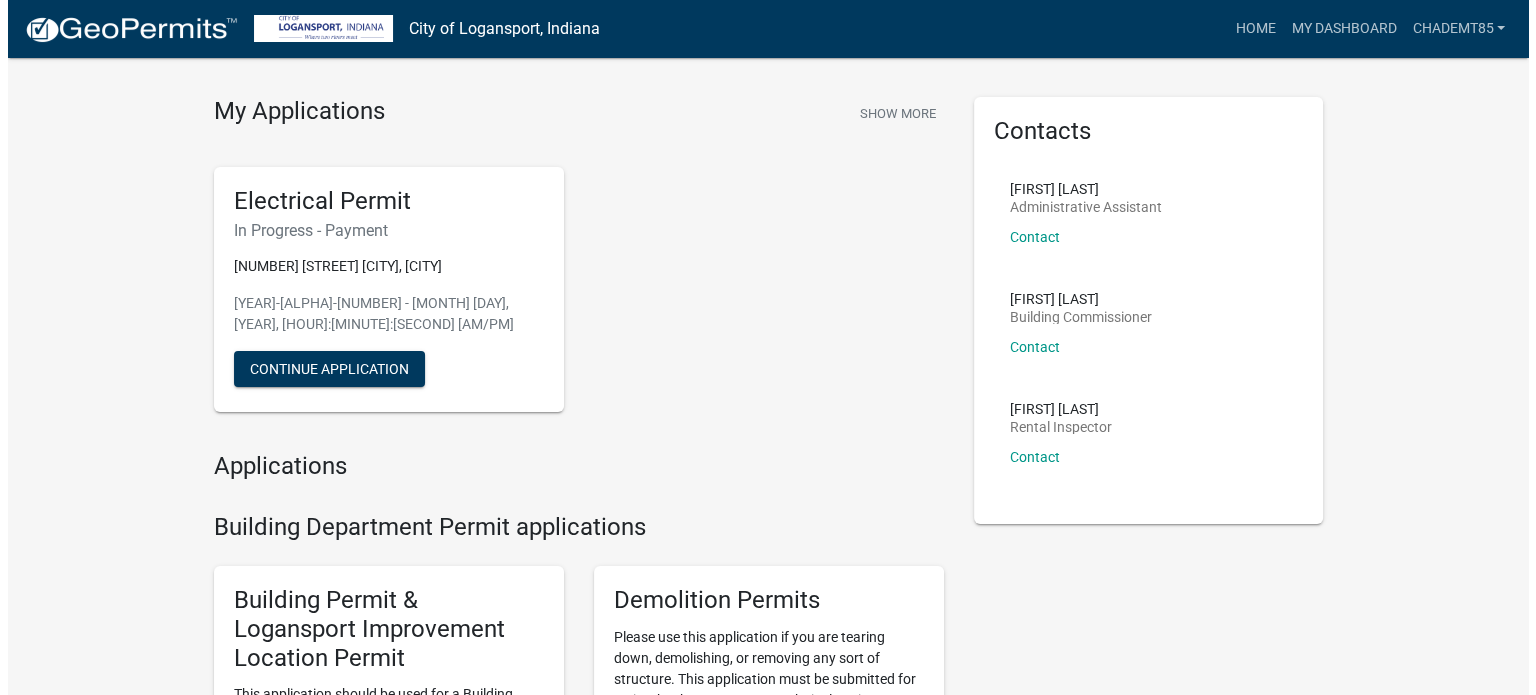 scroll, scrollTop: 0, scrollLeft: 0, axis: both 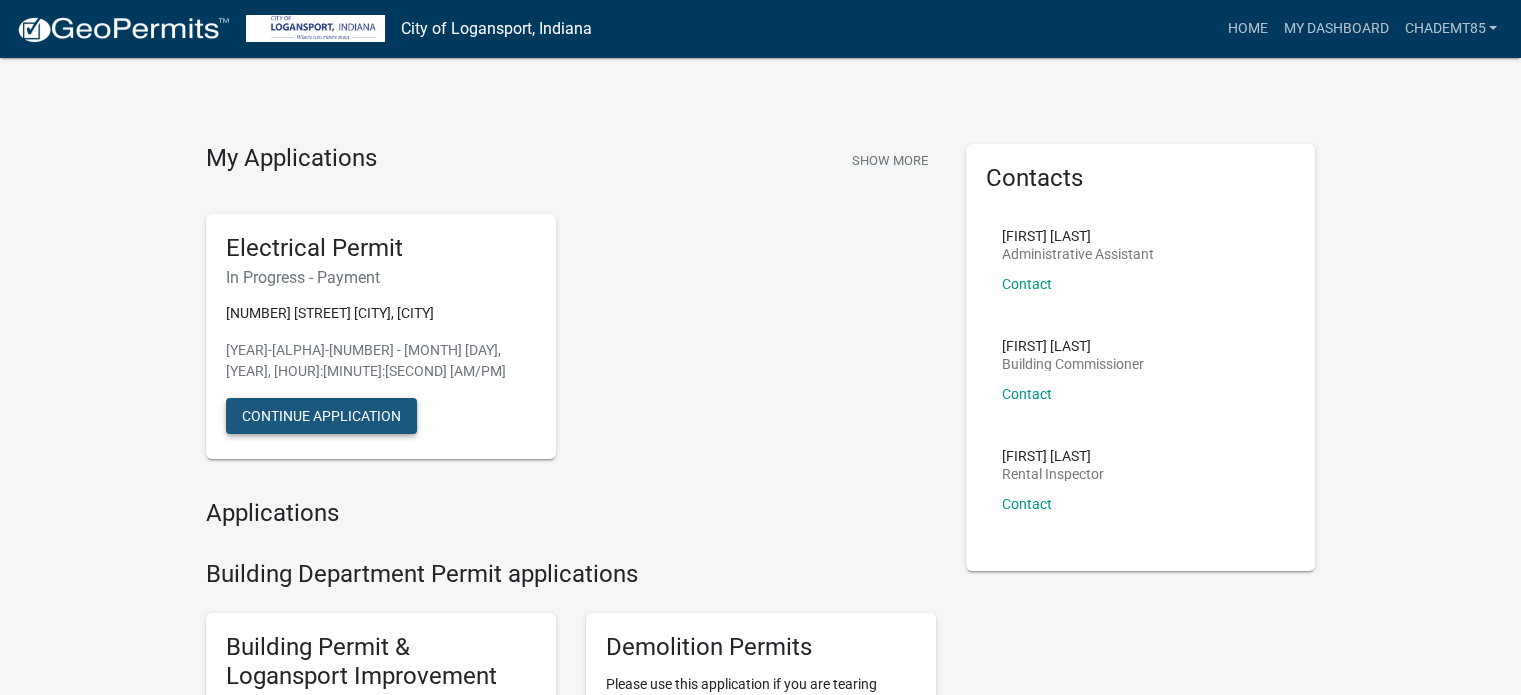 click on "Continue Application" 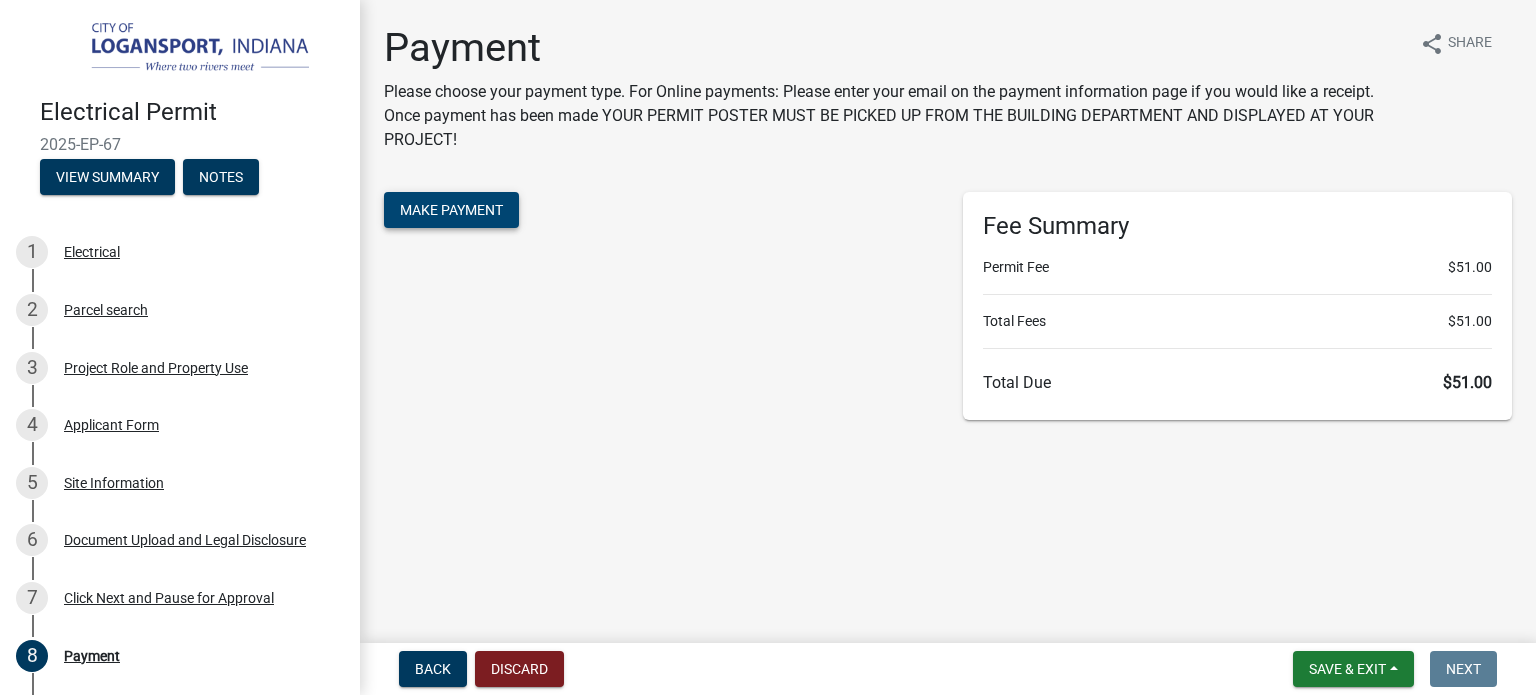 click on "Make Payment" 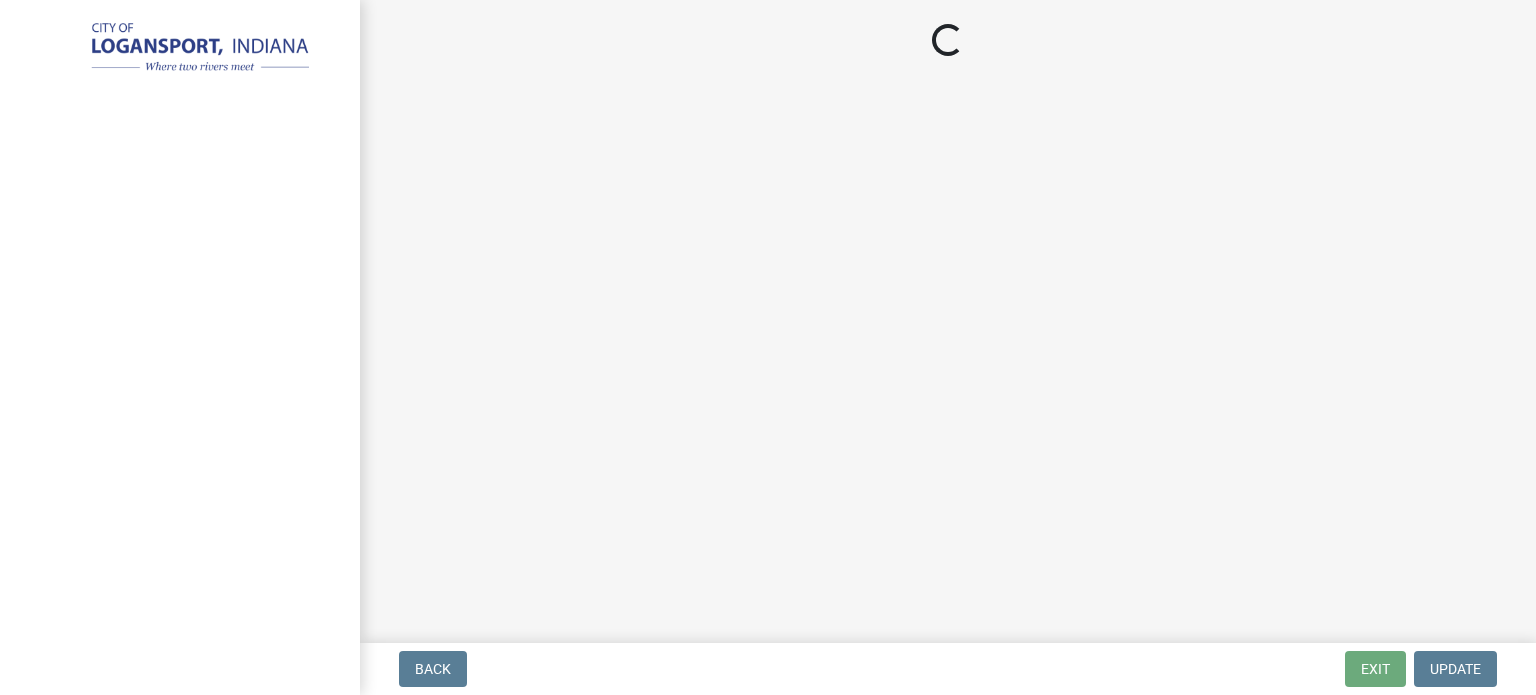 scroll, scrollTop: 0, scrollLeft: 0, axis: both 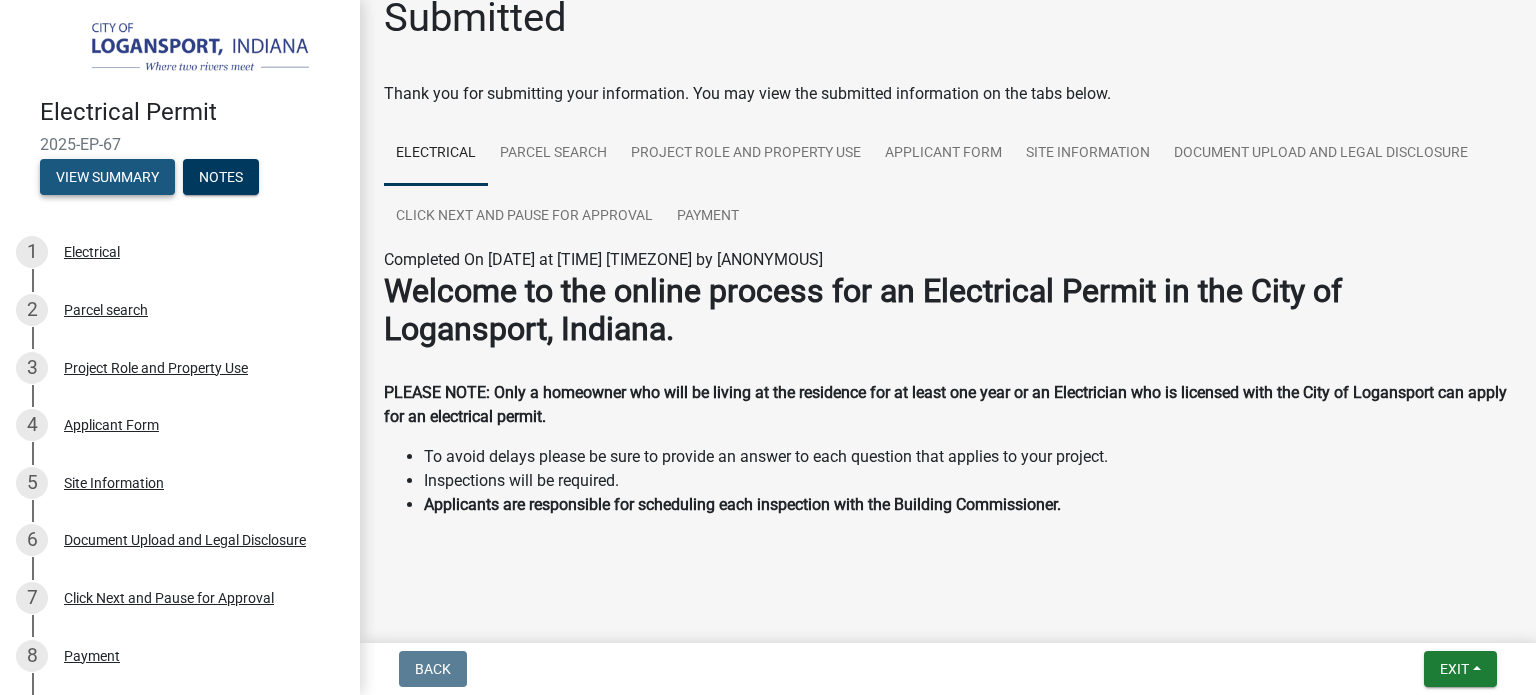 click on "View Summary" at bounding box center [107, 177] 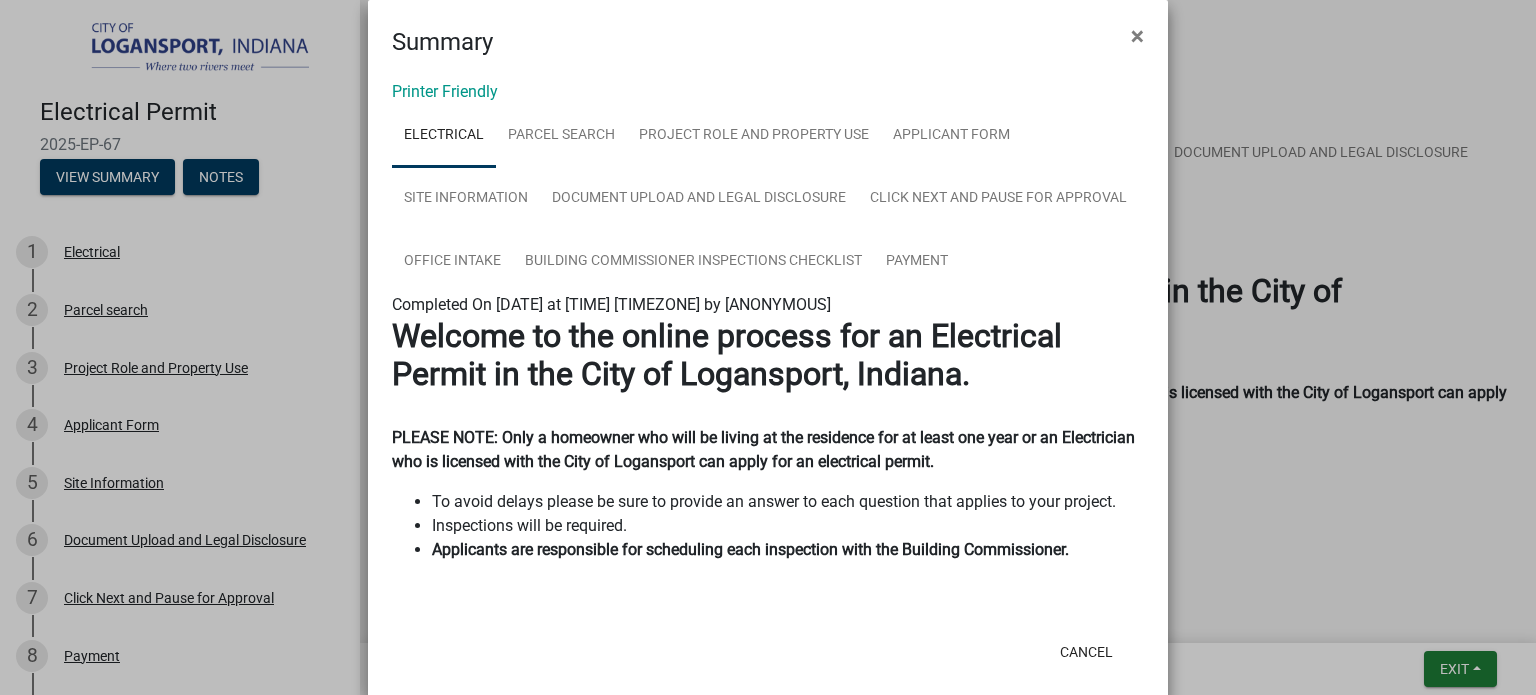 scroll, scrollTop: 0, scrollLeft: 0, axis: both 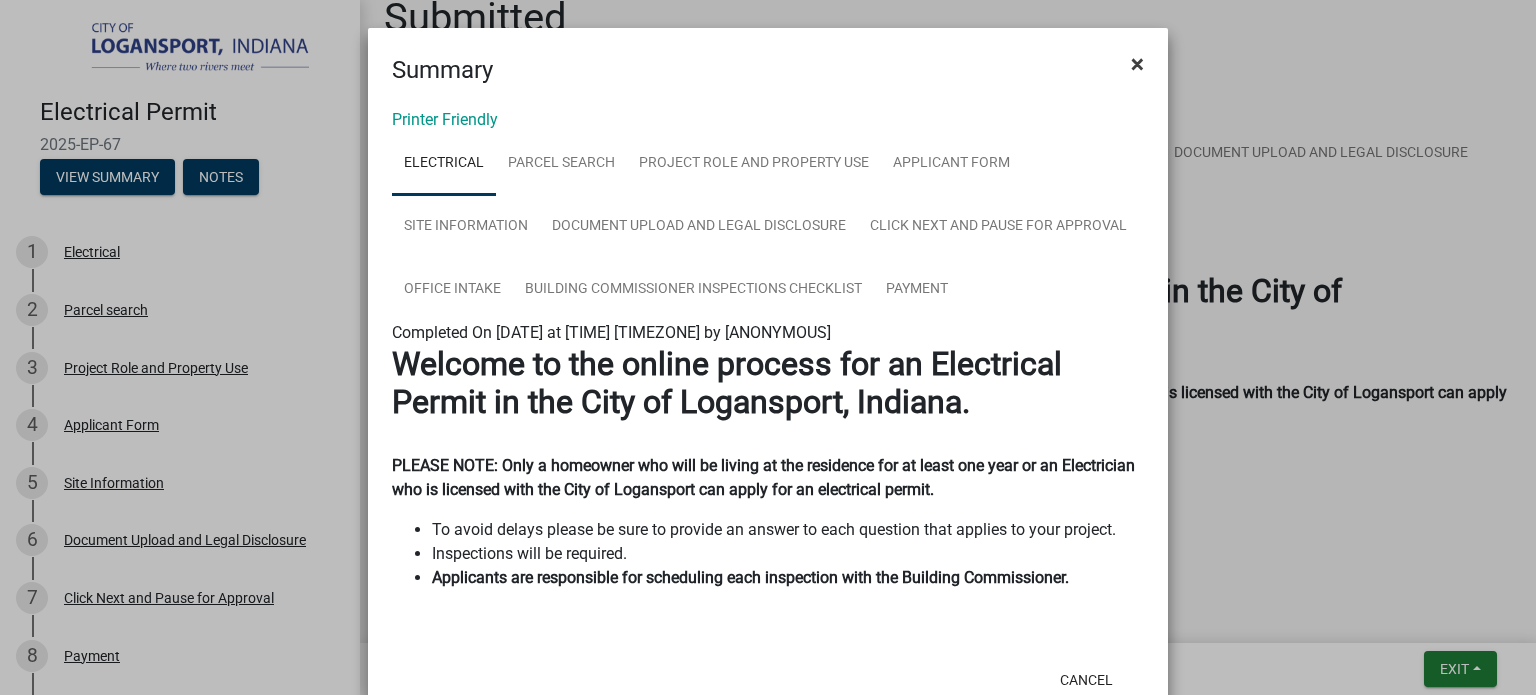 click on "×" 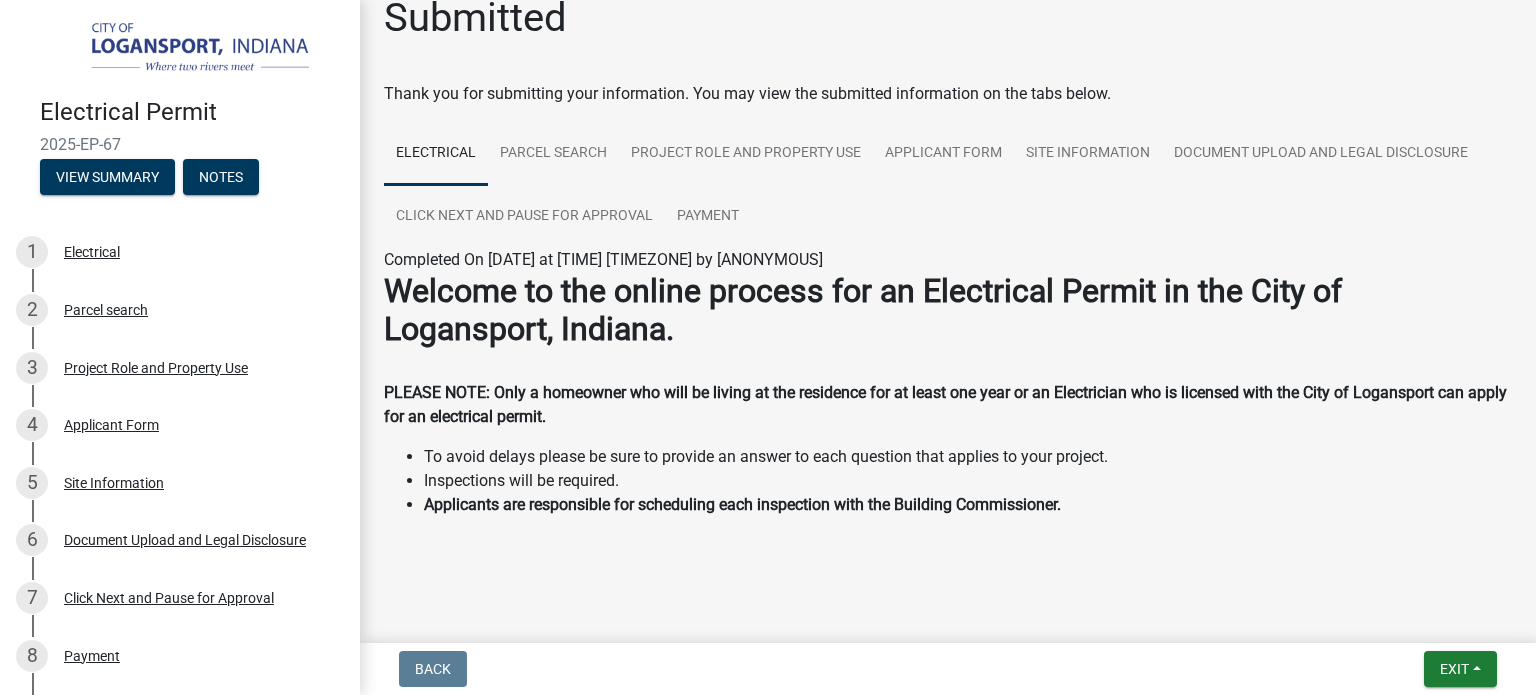 scroll, scrollTop: 0, scrollLeft: 0, axis: both 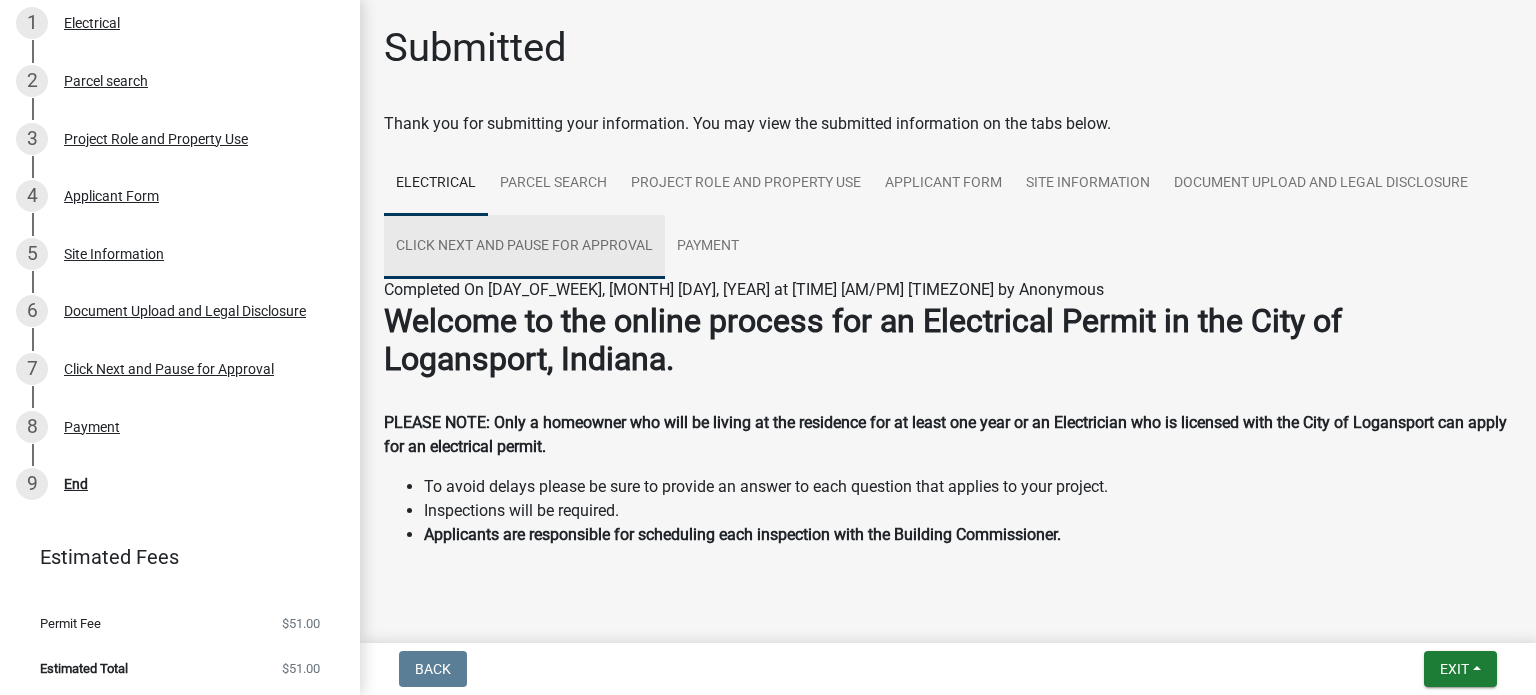 click on "Click Next and Pause for Approval" at bounding box center (524, 247) 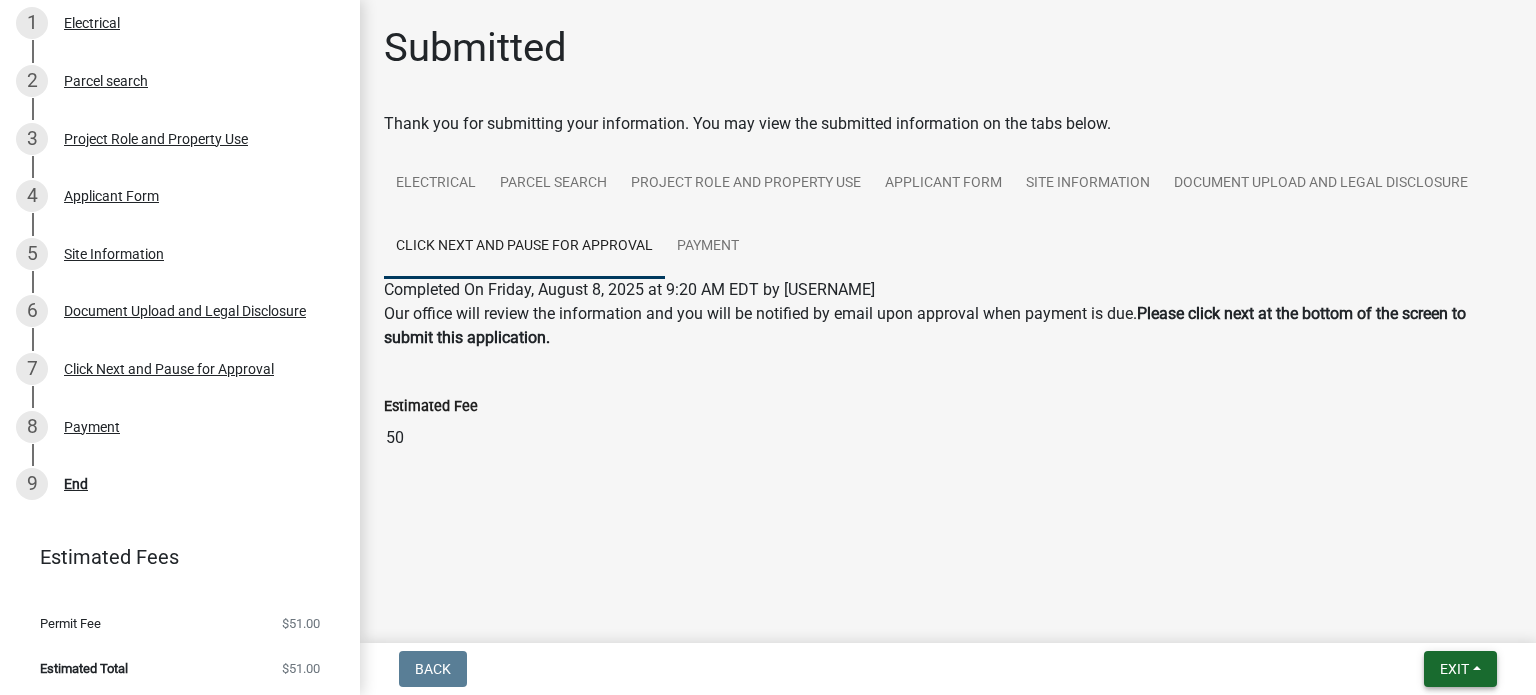 click on "Exit" at bounding box center [1454, 669] 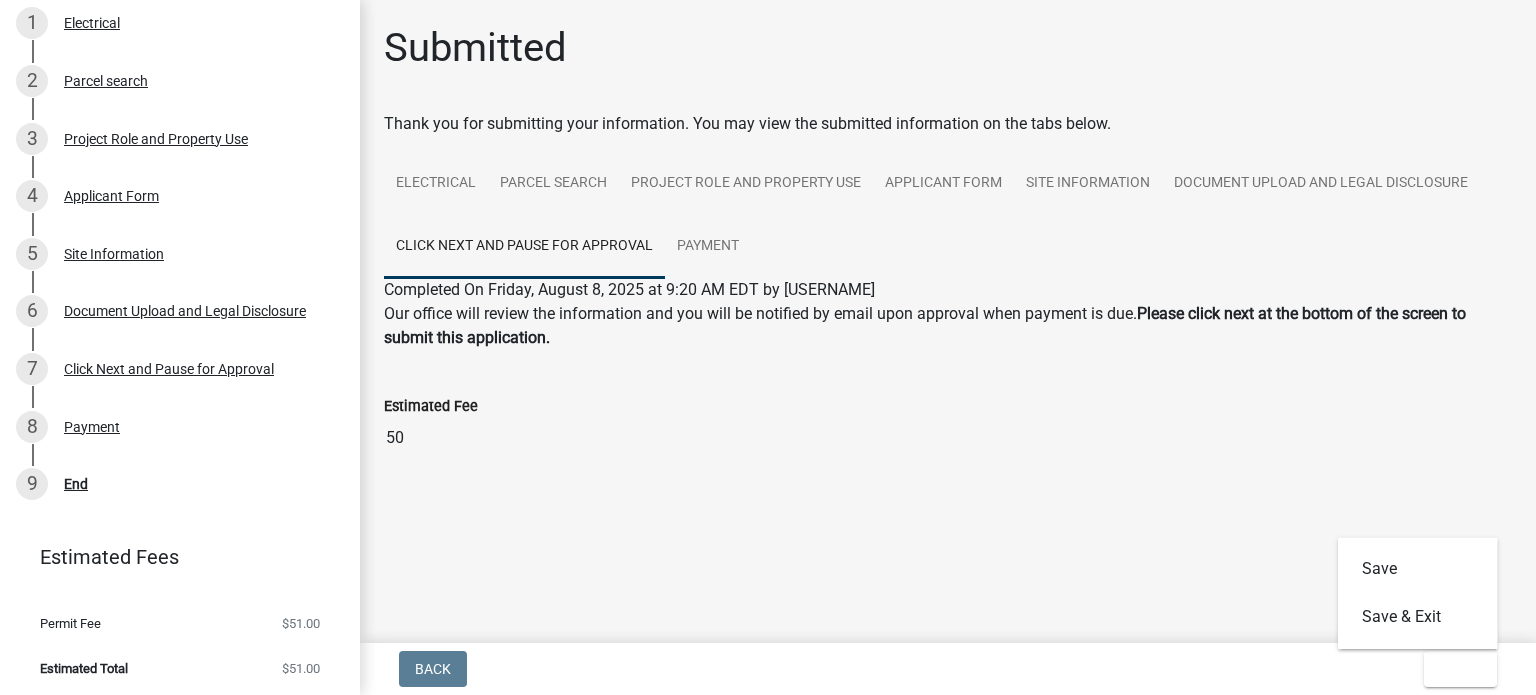 click on "Estimated Fee  50" 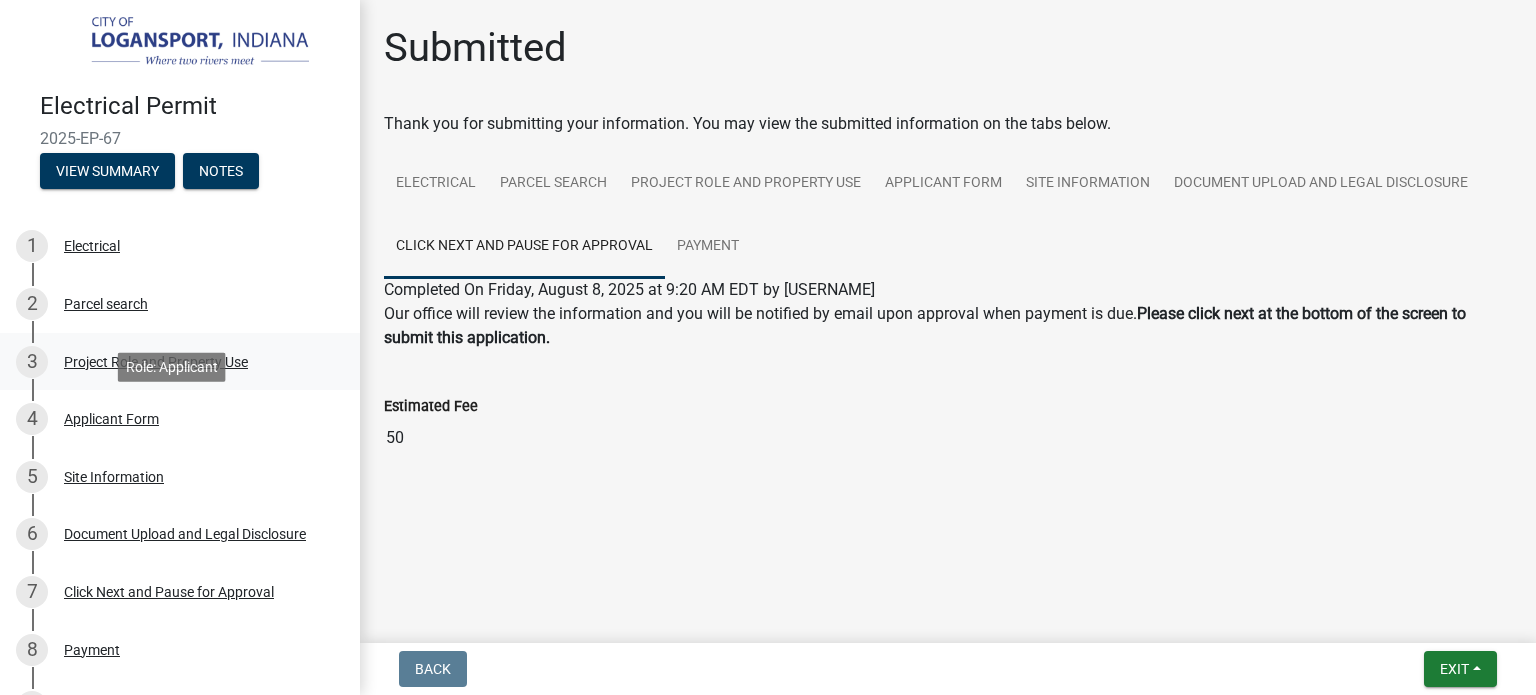 scroll, scrollTop: 0, scrollLeft: 0, axis: both 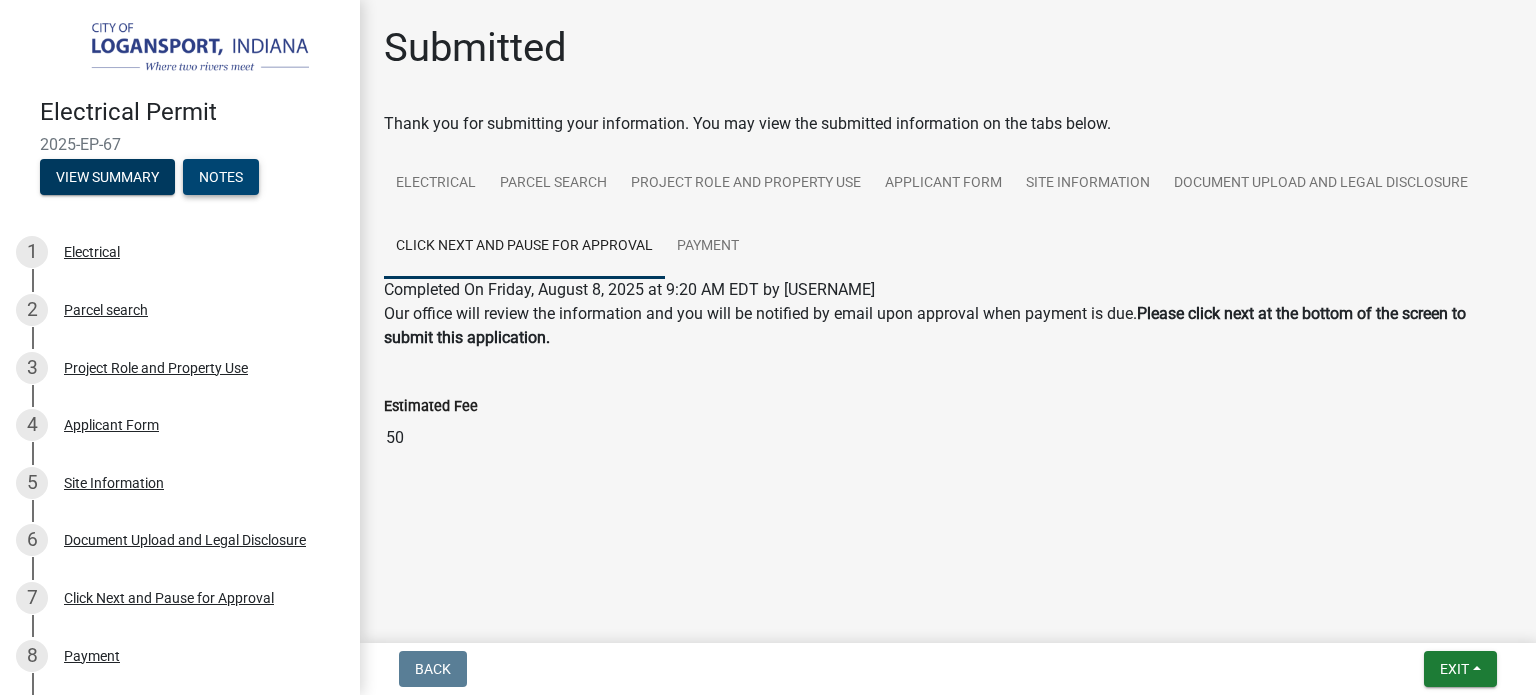 click on "Notes" at bounding box center [221, 177] 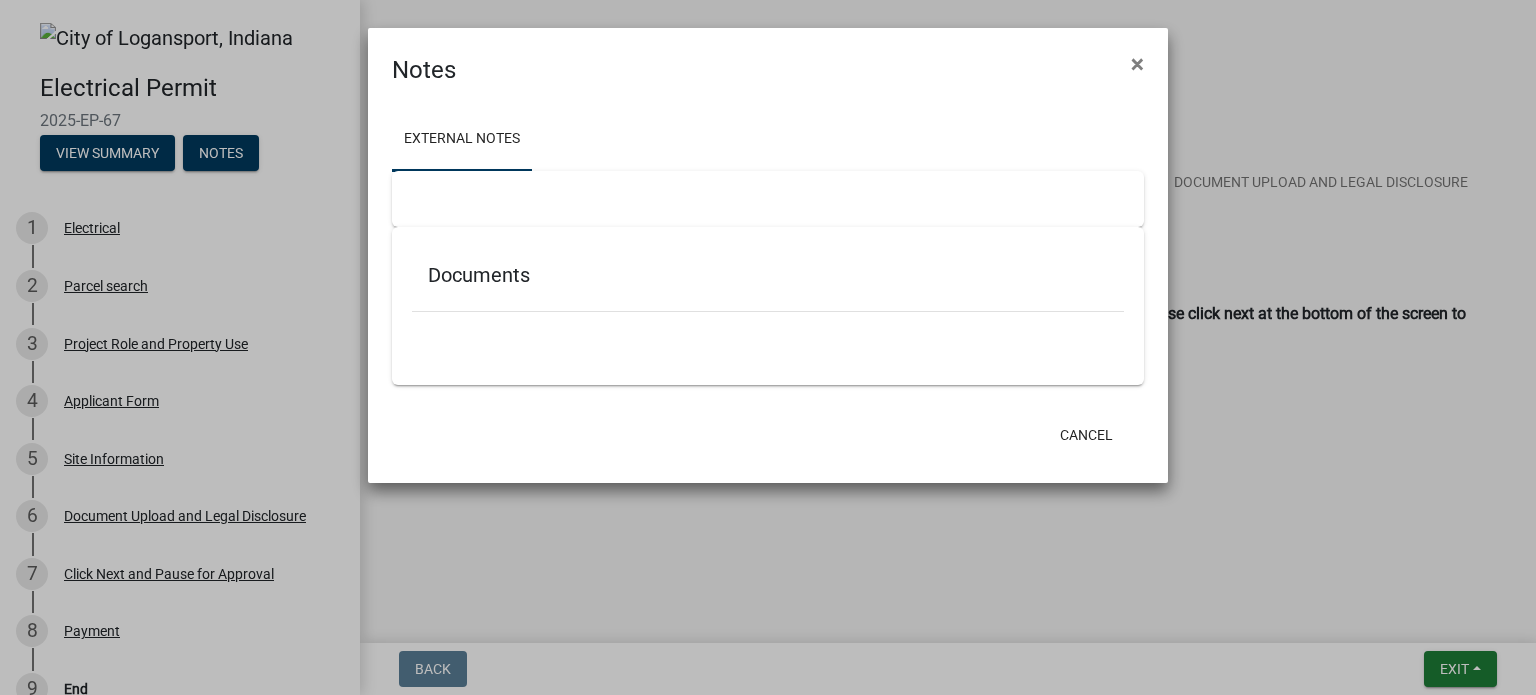 click on "Notes × External Notes Documents     Cancel" 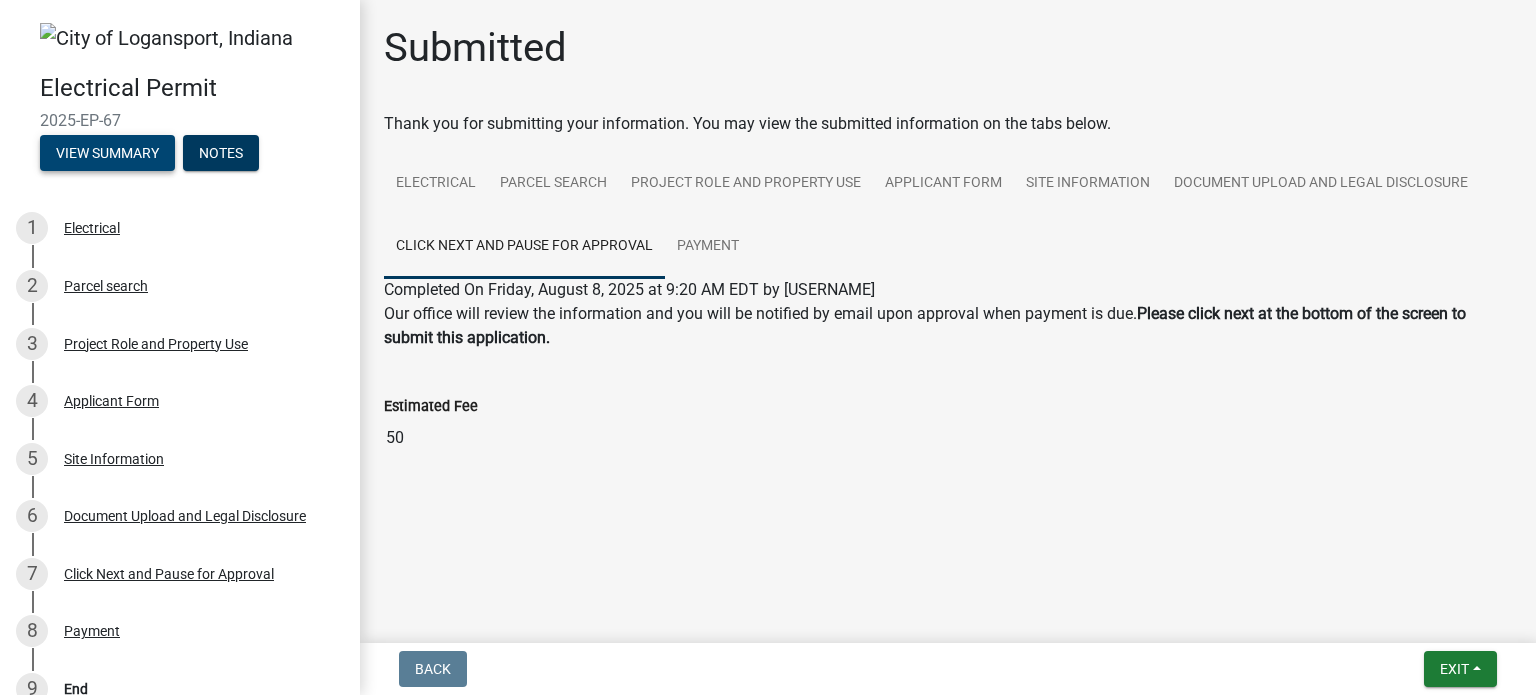 click on "View Summary" at bounding box center (107, 153) 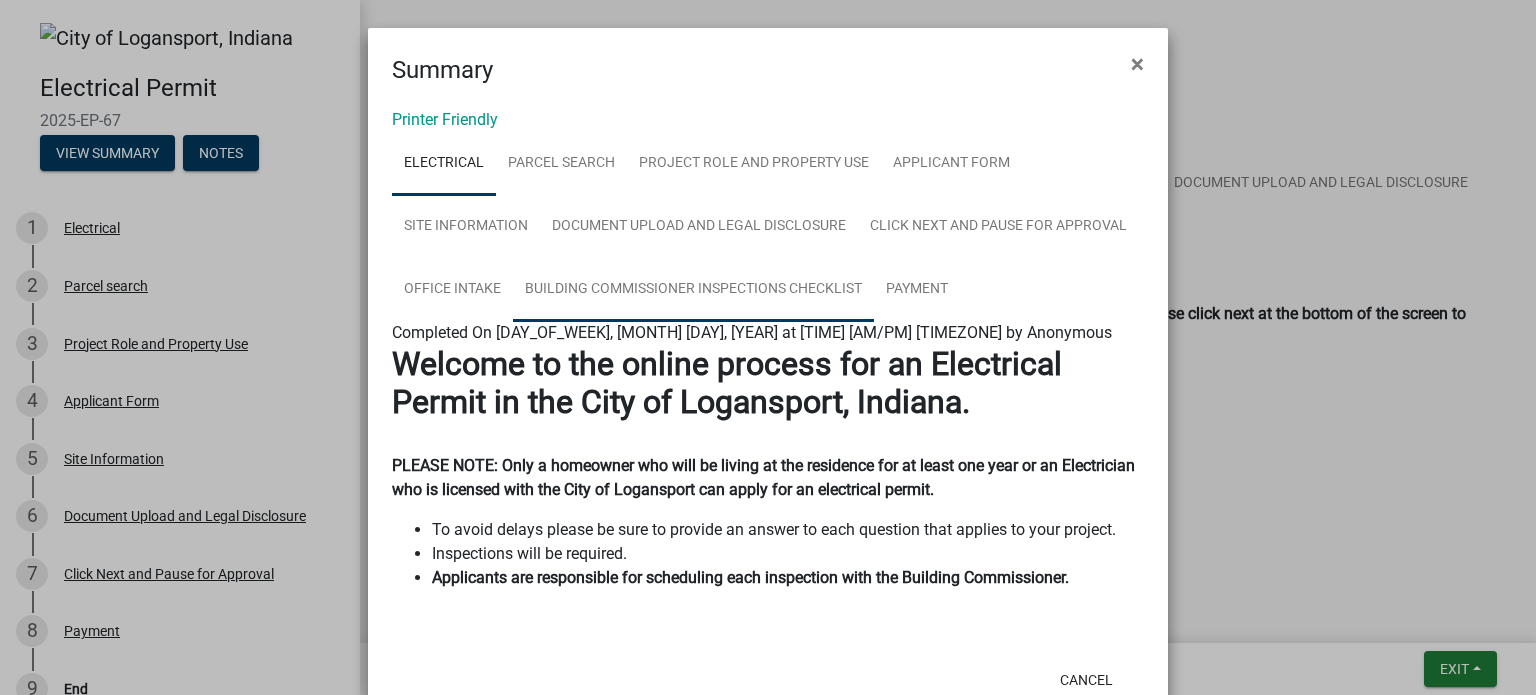 click on "Building Commissioner inspections checklist" at bounding box center (693, 290) 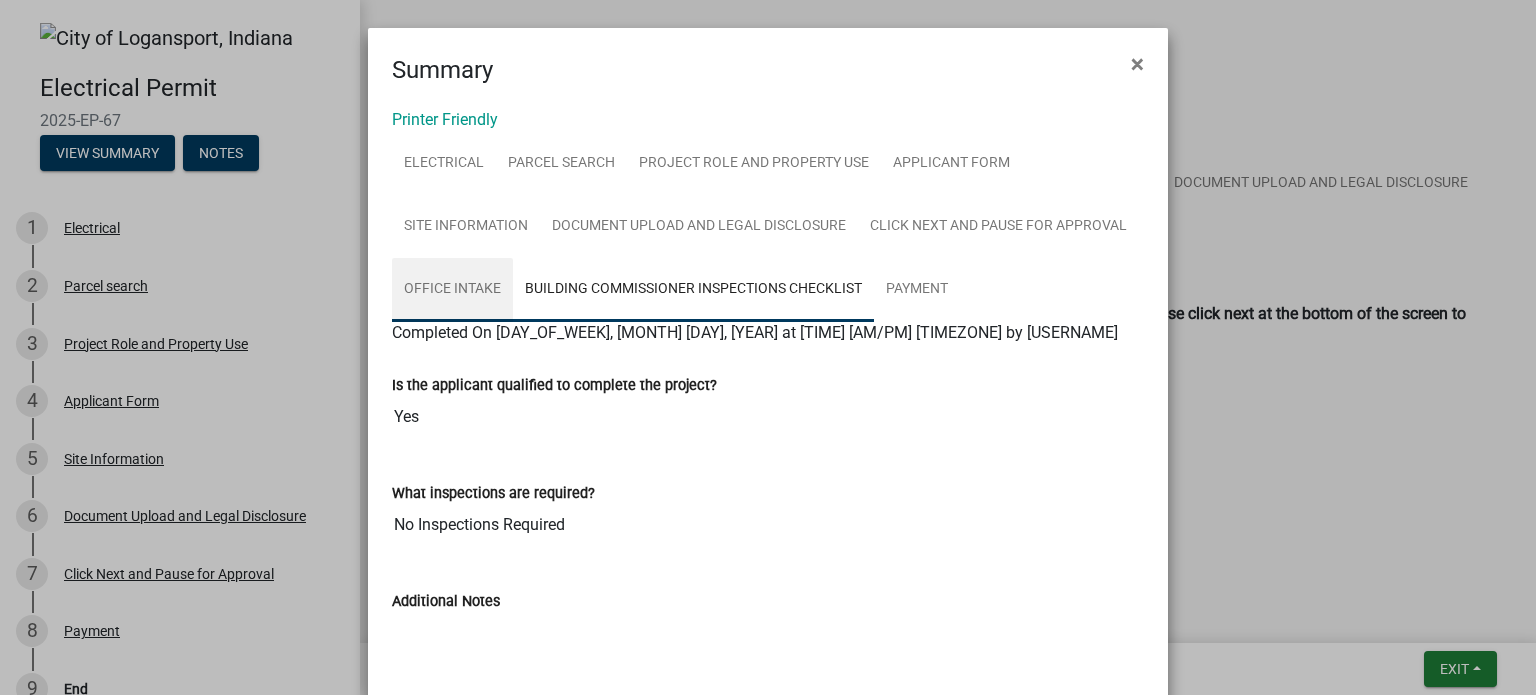 click on "Office Intake" at bounding box center (452, 290) 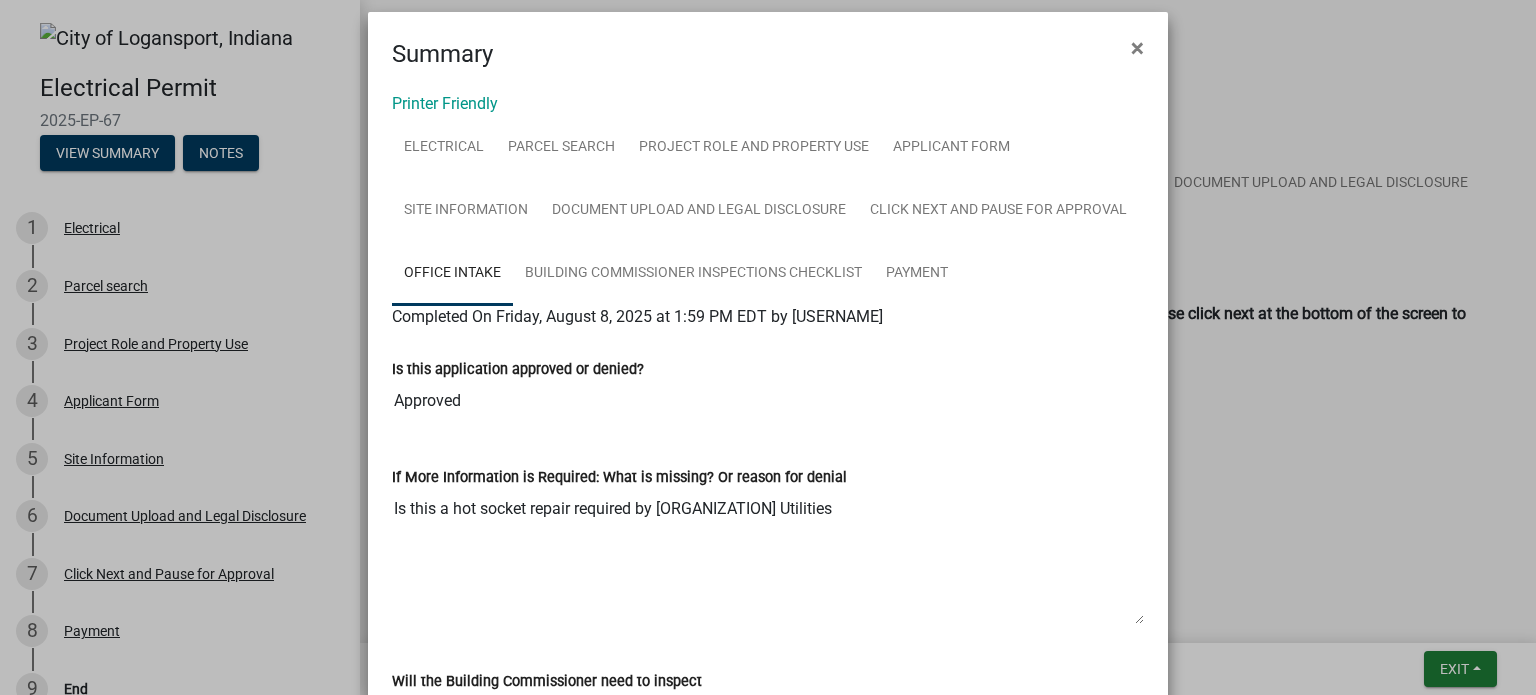 scroll, scrollTop: 0, scrollLeft: 0, axis: both 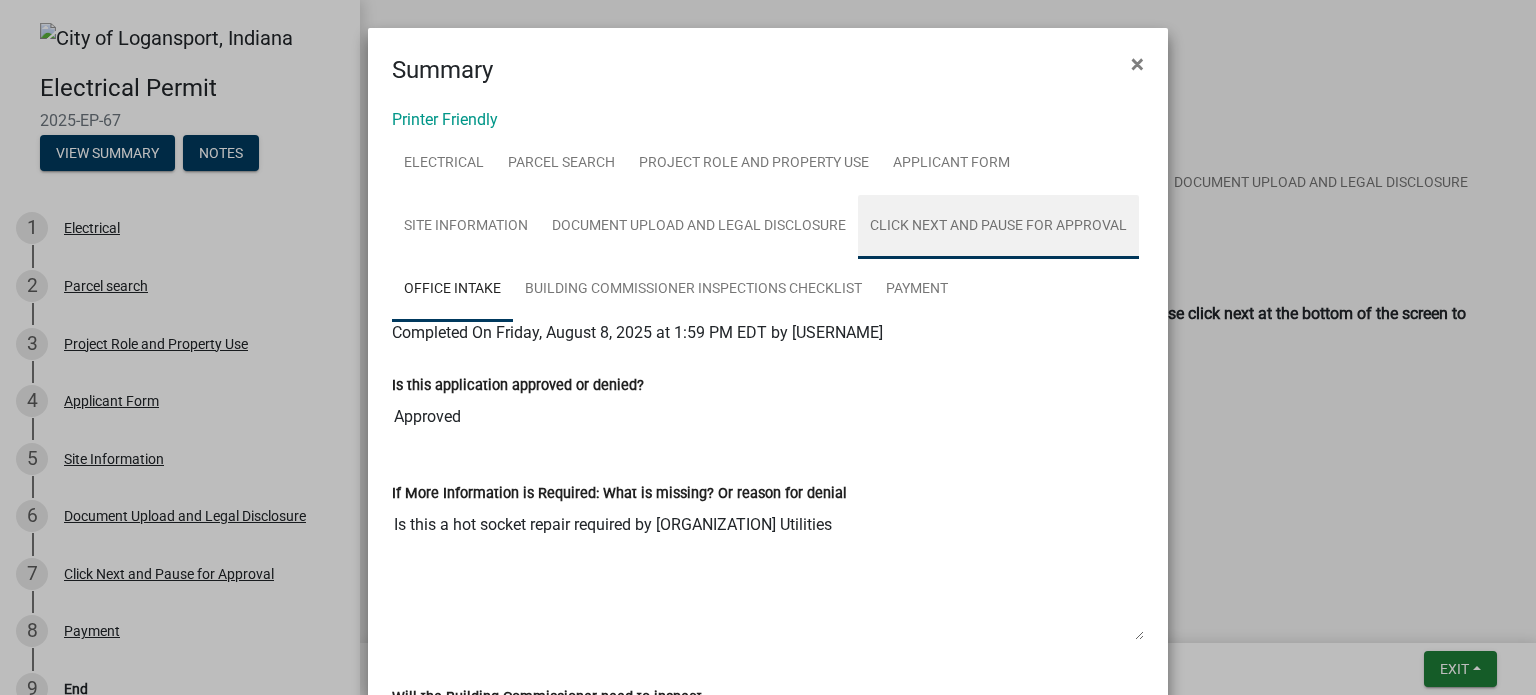 click on "Click Next and Pause for Approval" at bounding box center (998, 227) 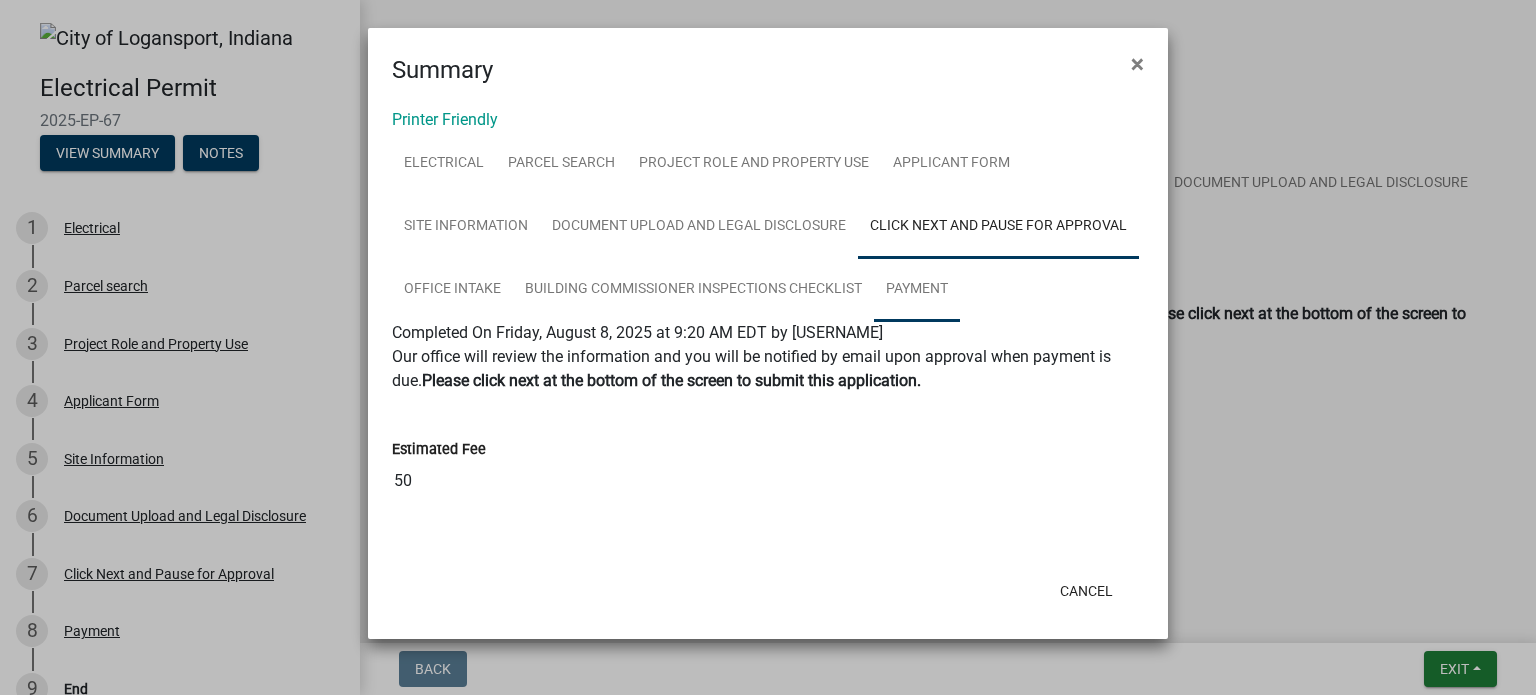 click on "Payment" at bounding box center (917, 290) 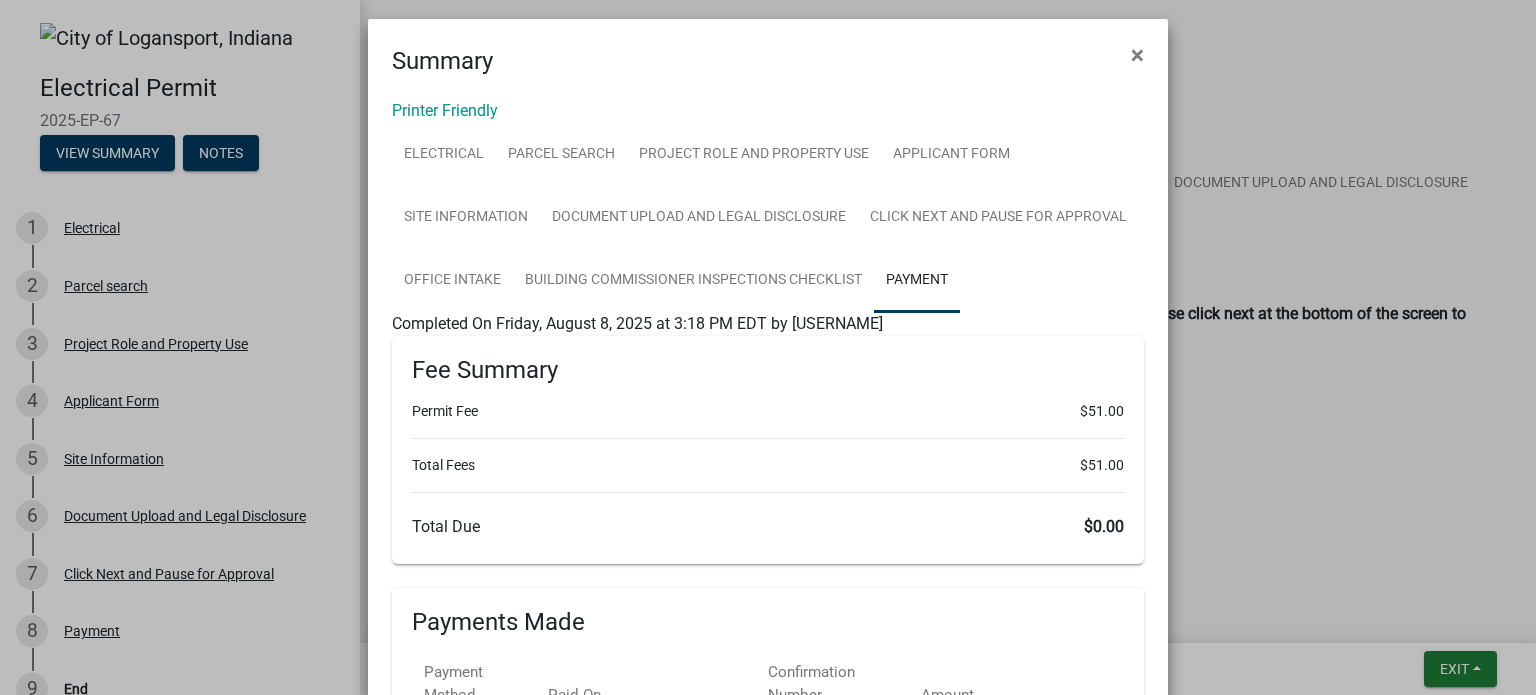 scroll, scrollTop: 0, scrollLeft: 0, axis: both 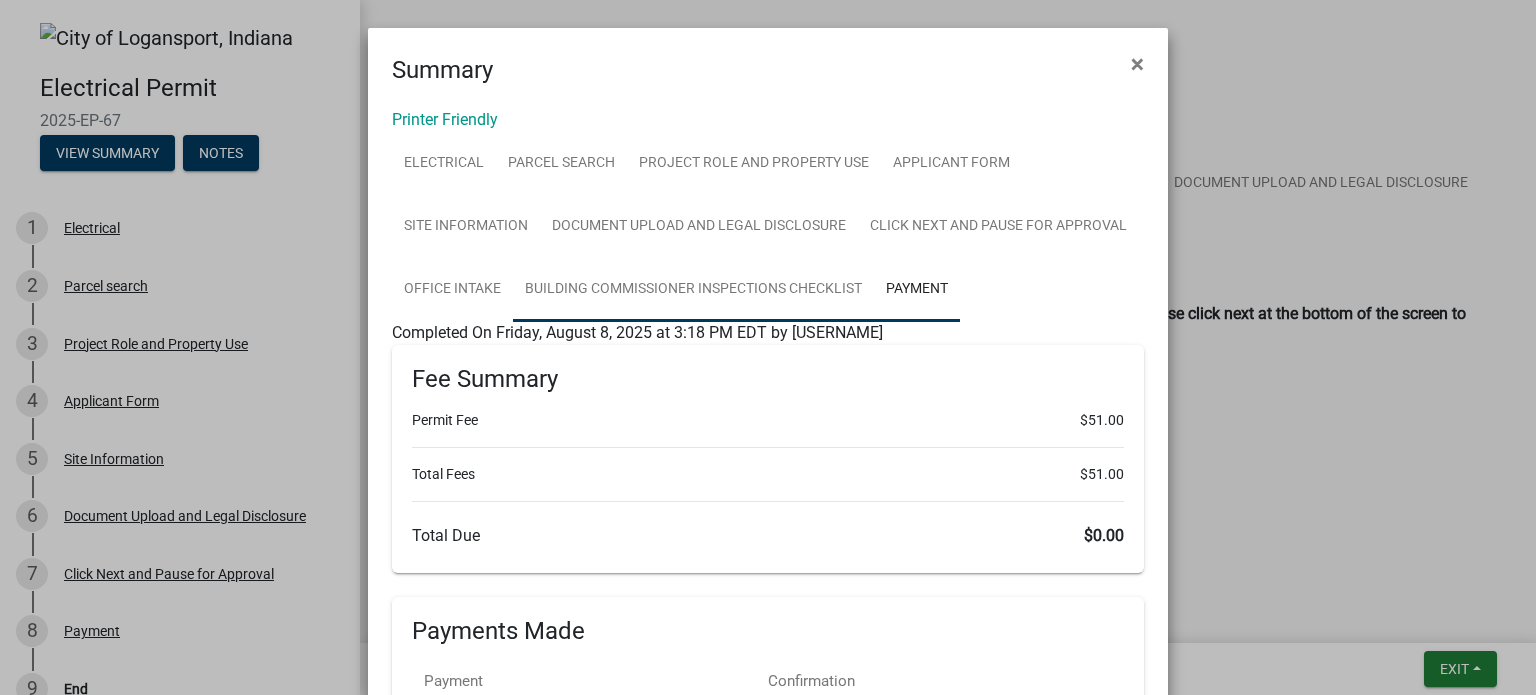 click on "Building Commissioner inspections checklist" at bounding box center (693, 290) 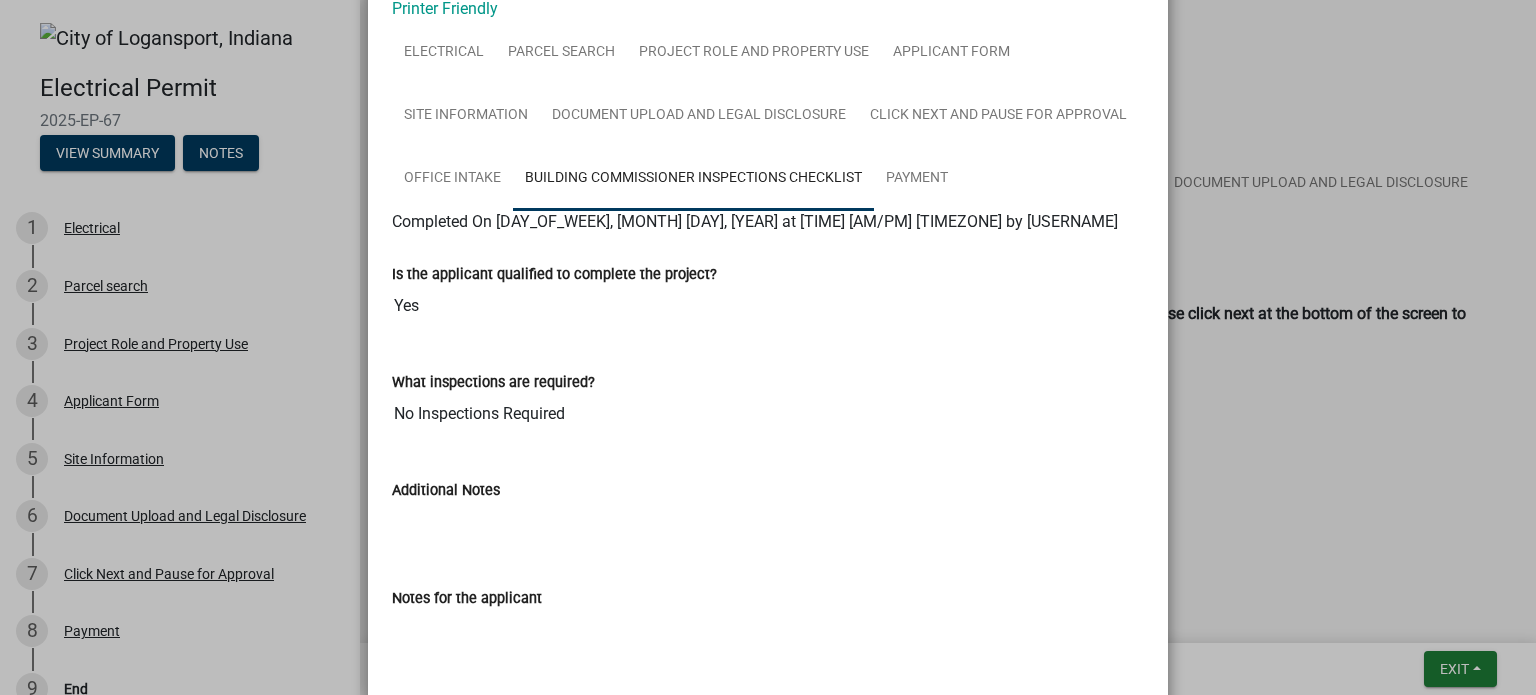 scroll, scrollTop: 0, scrollLeft: 0, axis: both 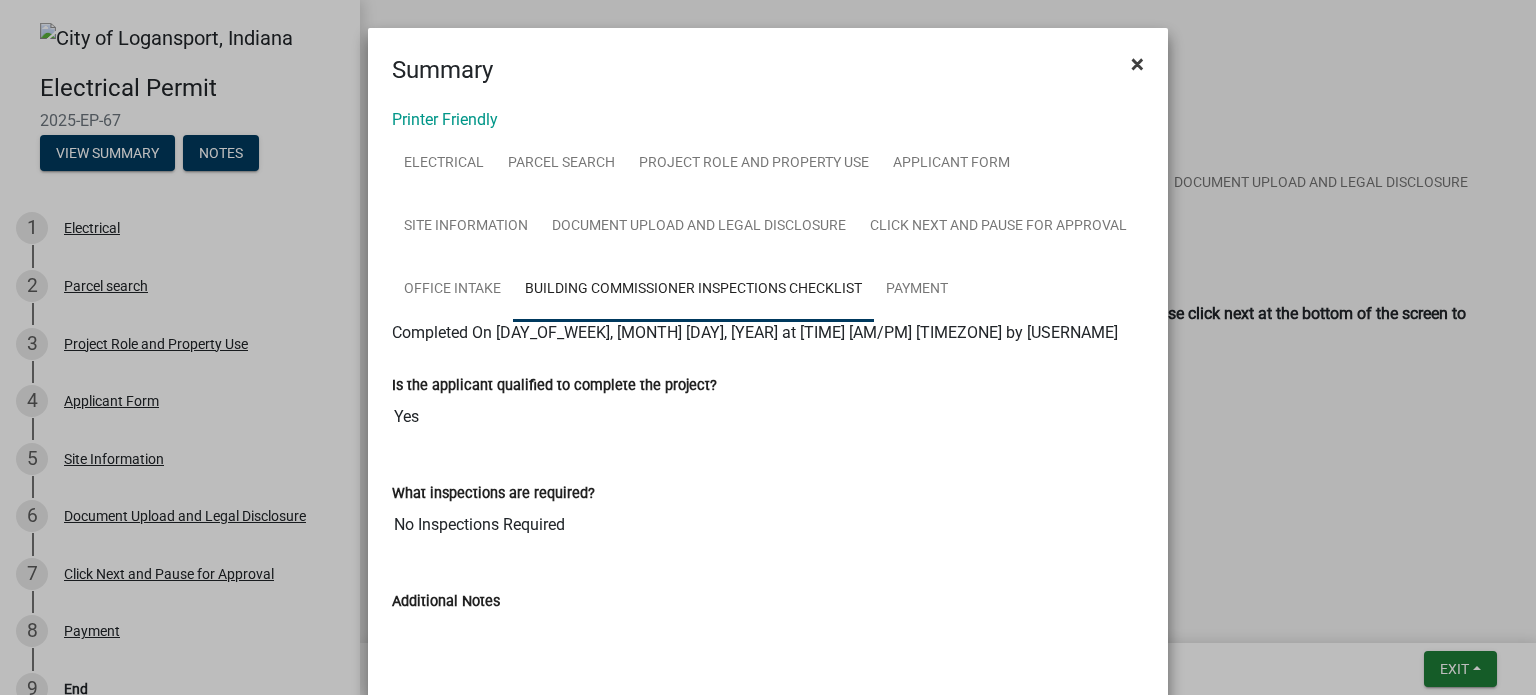 click on "×" 